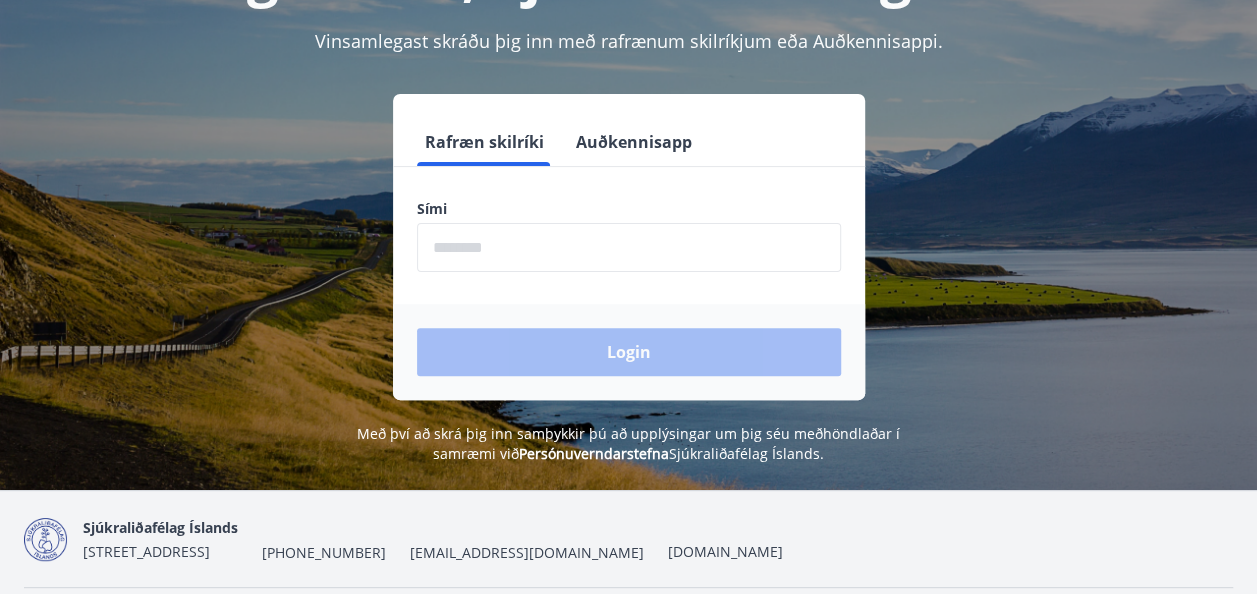 scroll, scrollTop: 247, scrollLeft: 0, axis: vertical 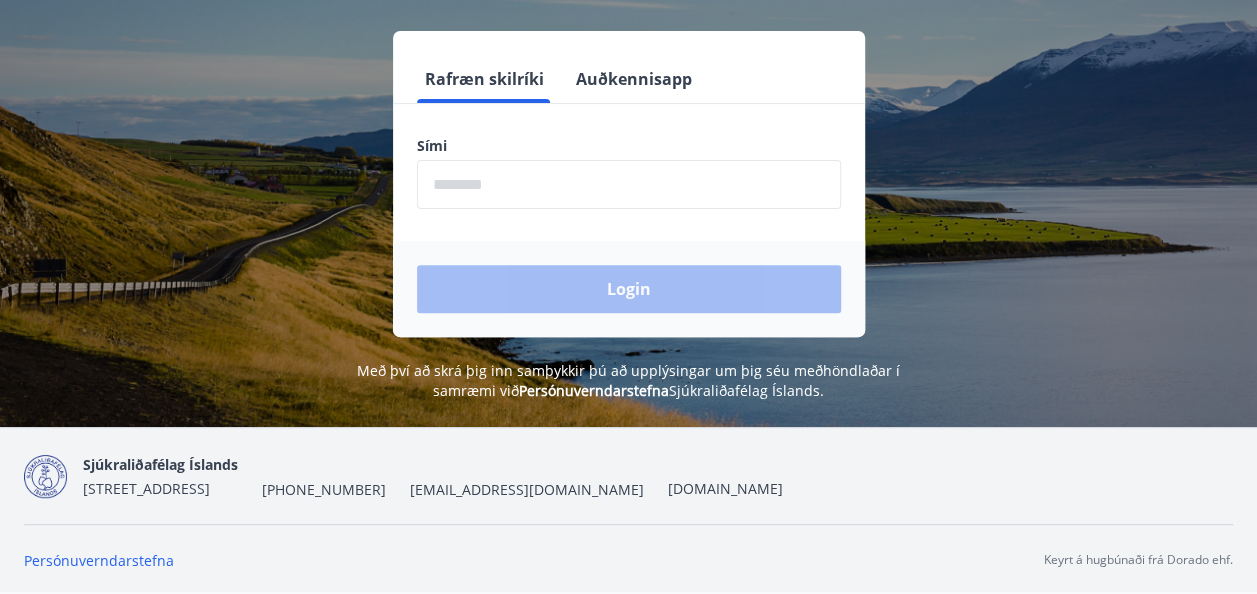 click at bounding box center [629, 184] 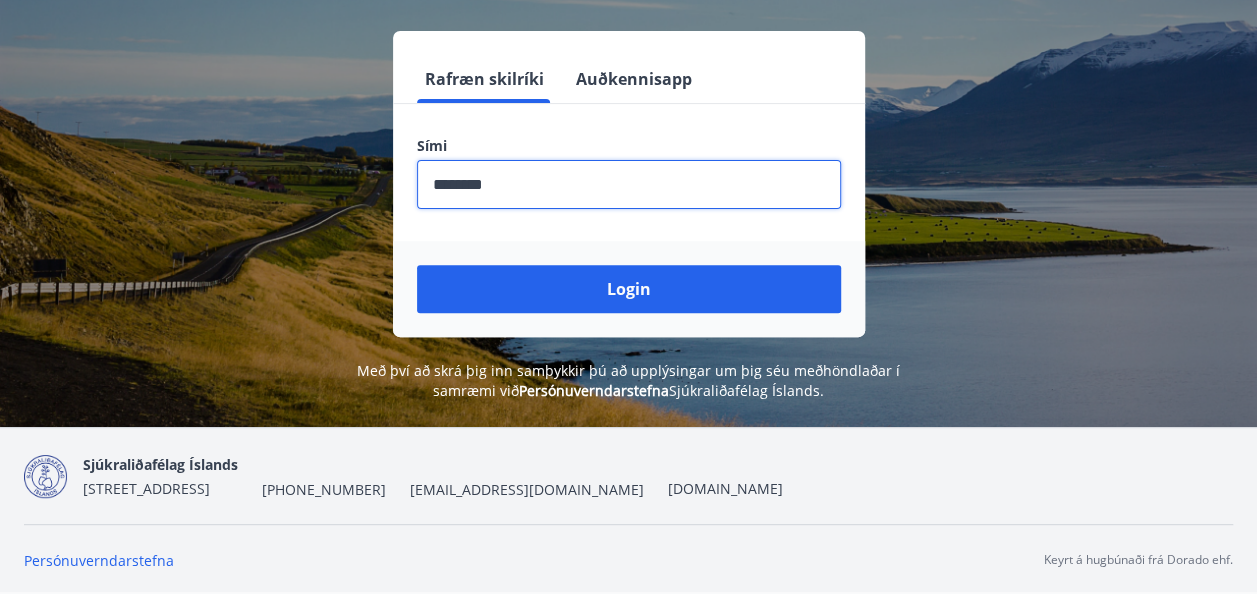 type on "********" 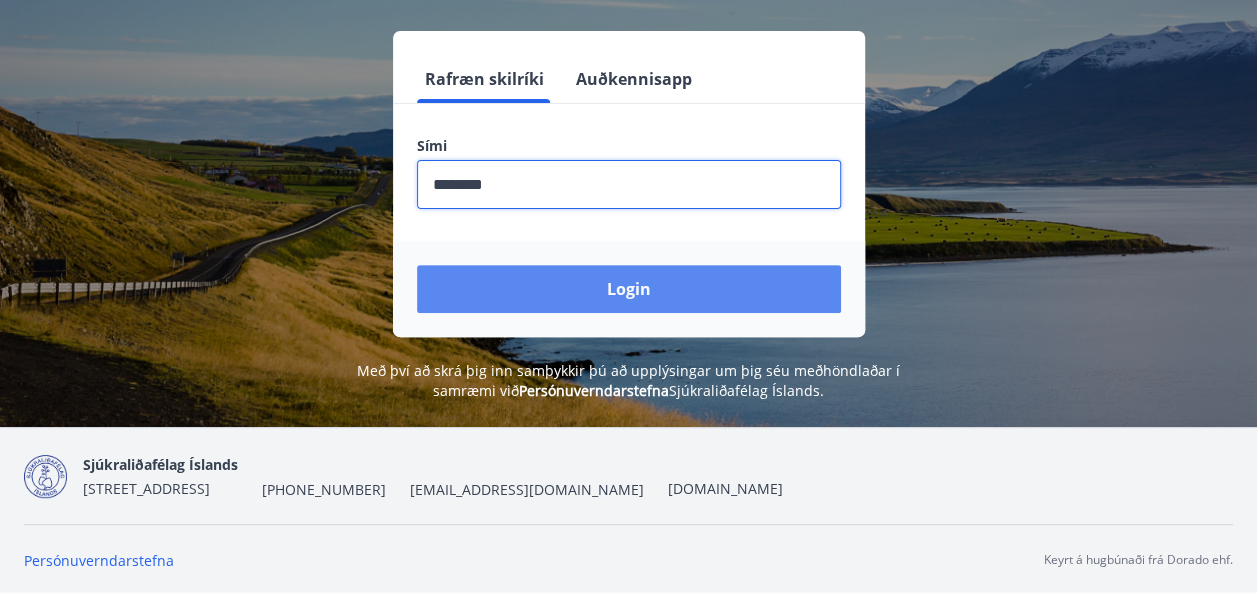 click on "Login" at bounding box center [629, 289] 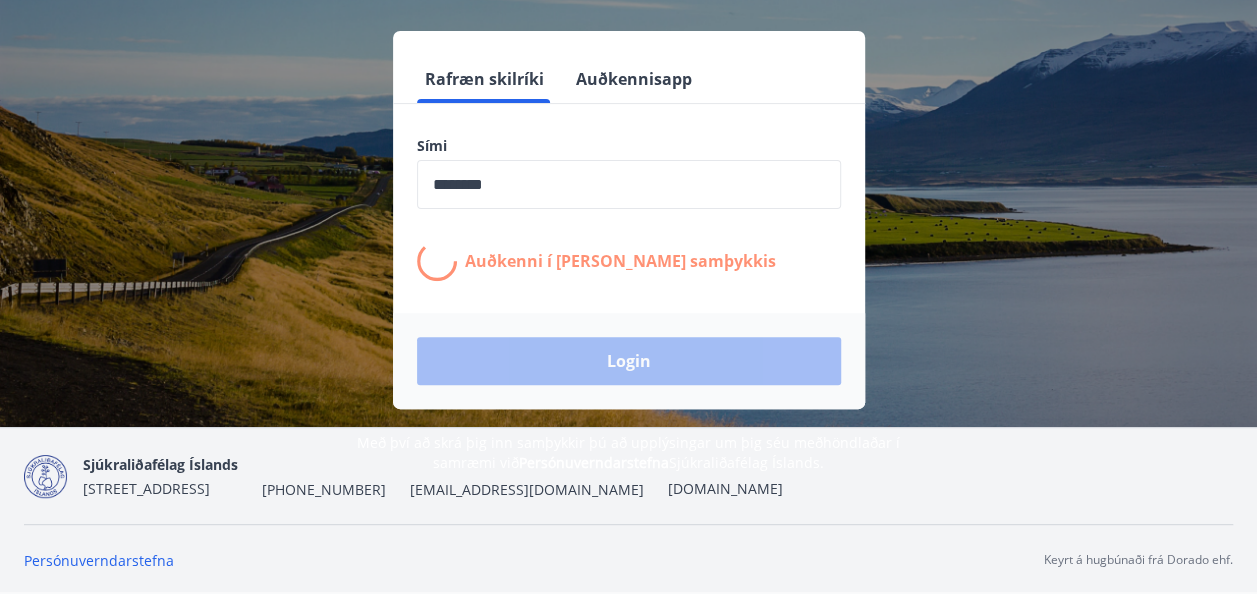 click on "Login" at bounding box center [629, 361] 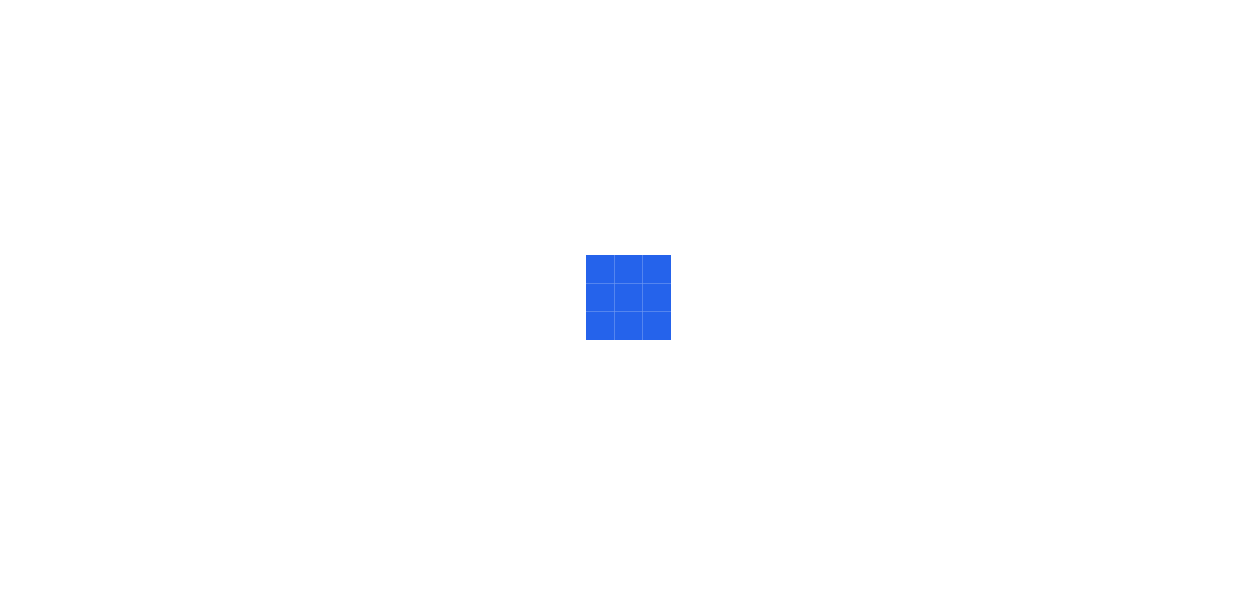 scroll, scrollTop: 0, scrollLeft: 0, axis: both 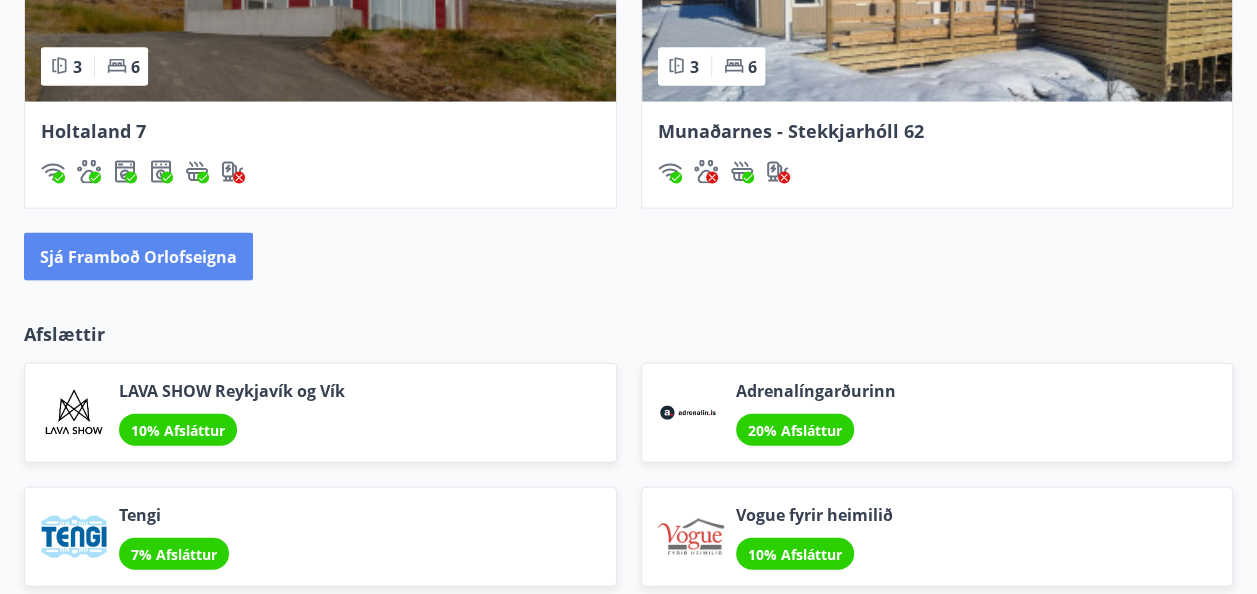 click on "Sjá framboð orlofseigna" at bounding box center (138, 257) 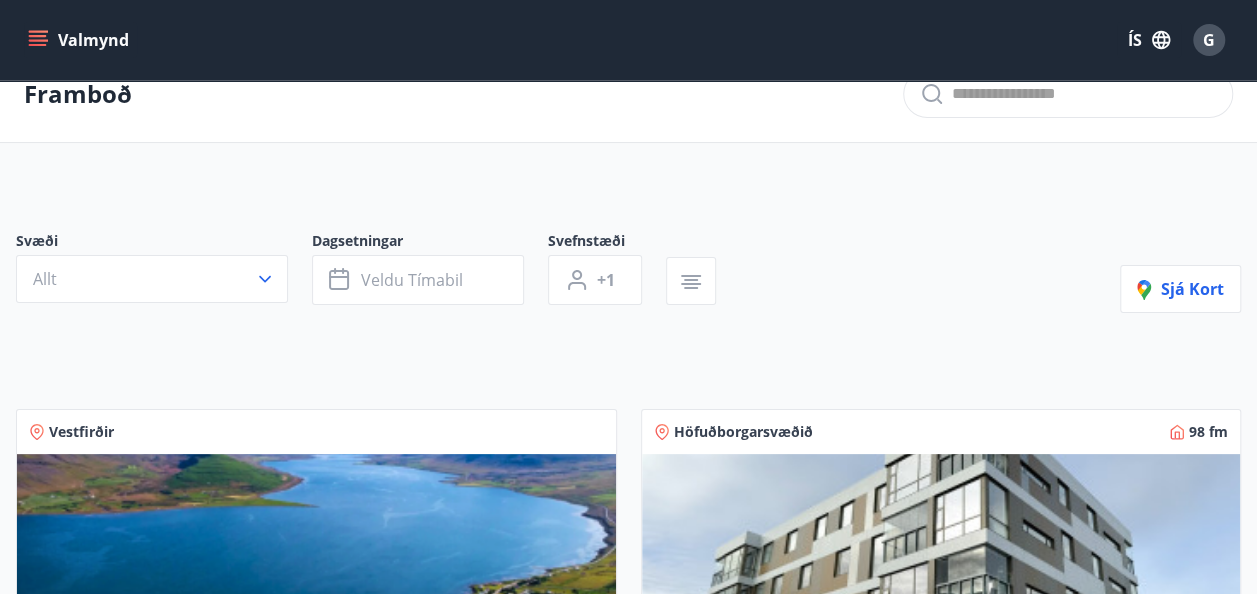 scroll, scrollTop: 26, scrollLeft: 0, axis: vertical 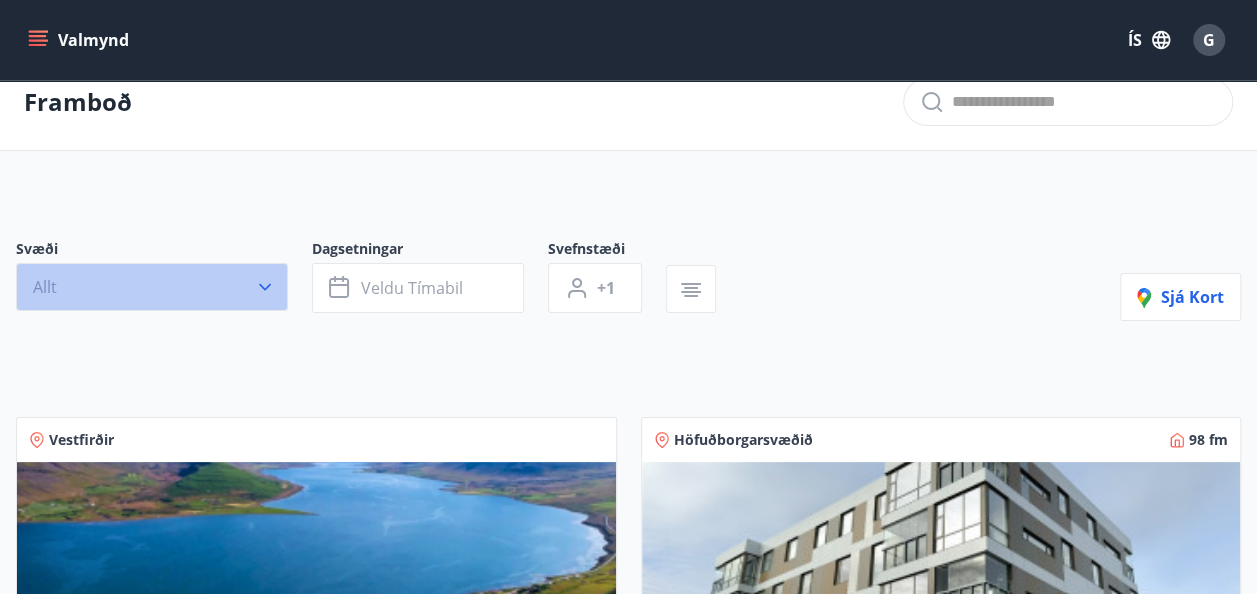click 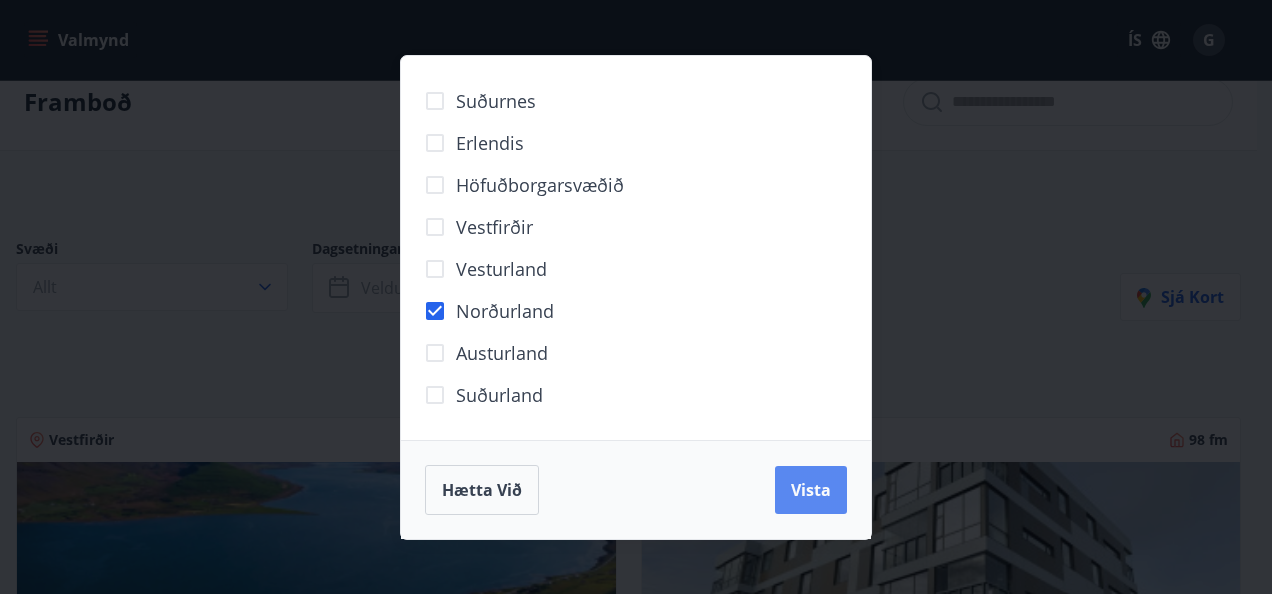 click on "Vista" at bounding box center [811, 490] 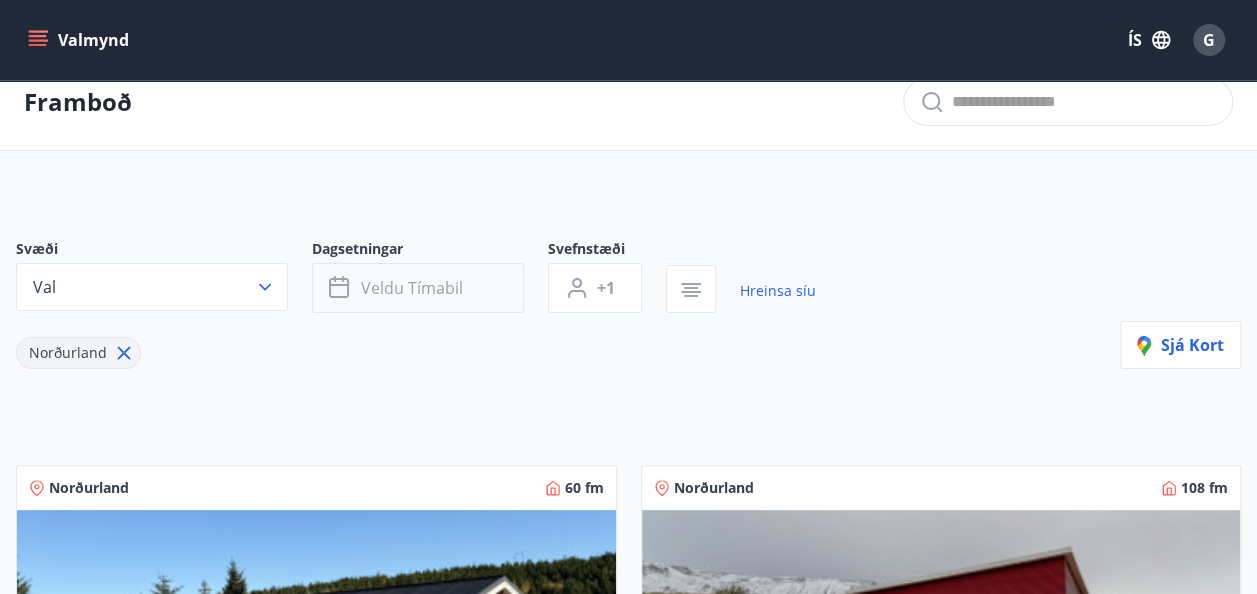 click on "Veldu tímabil" at bounding box center (412, 288) 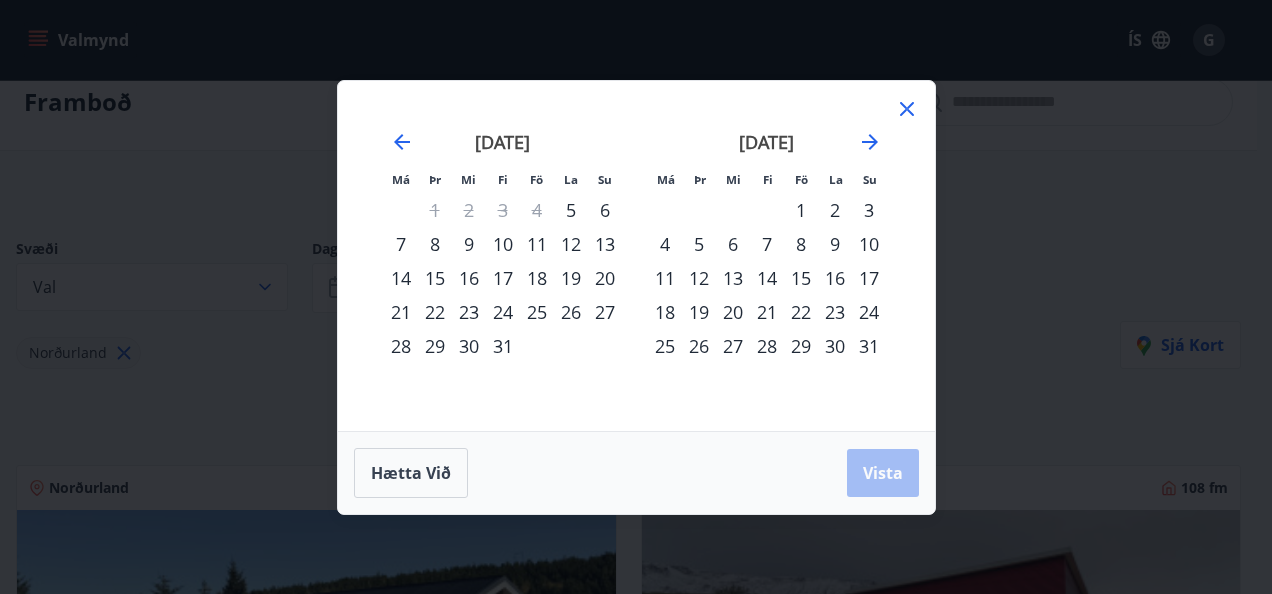 click on "22" at bounding box center [435, 312] 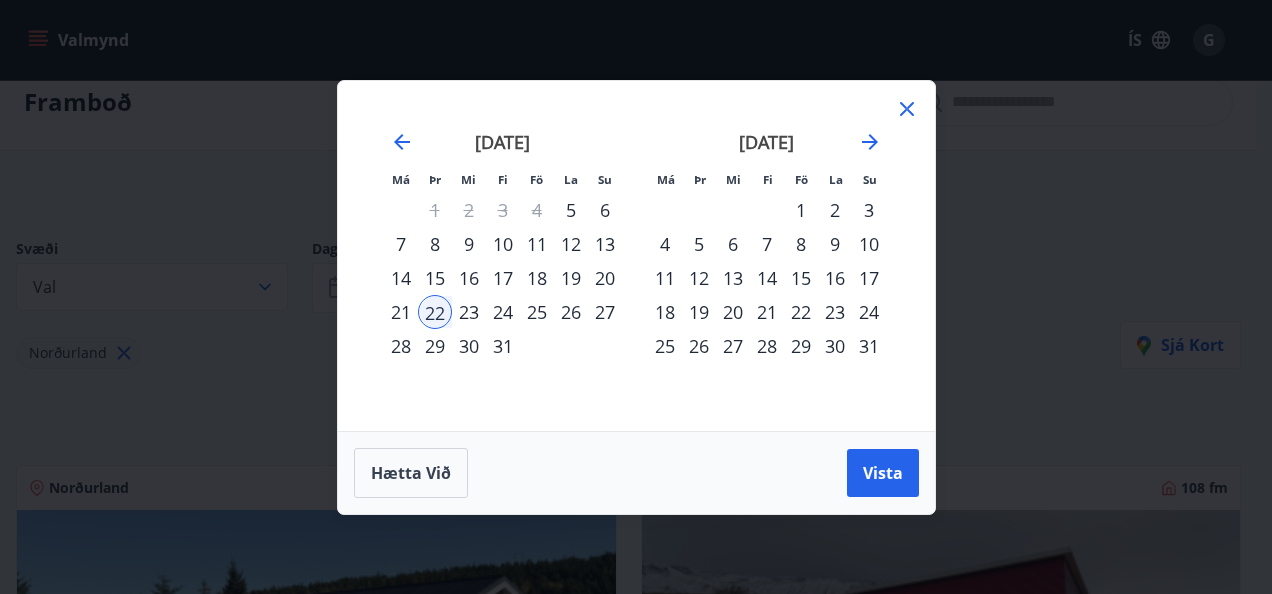 click on "21" at bounding box center (401, 312) 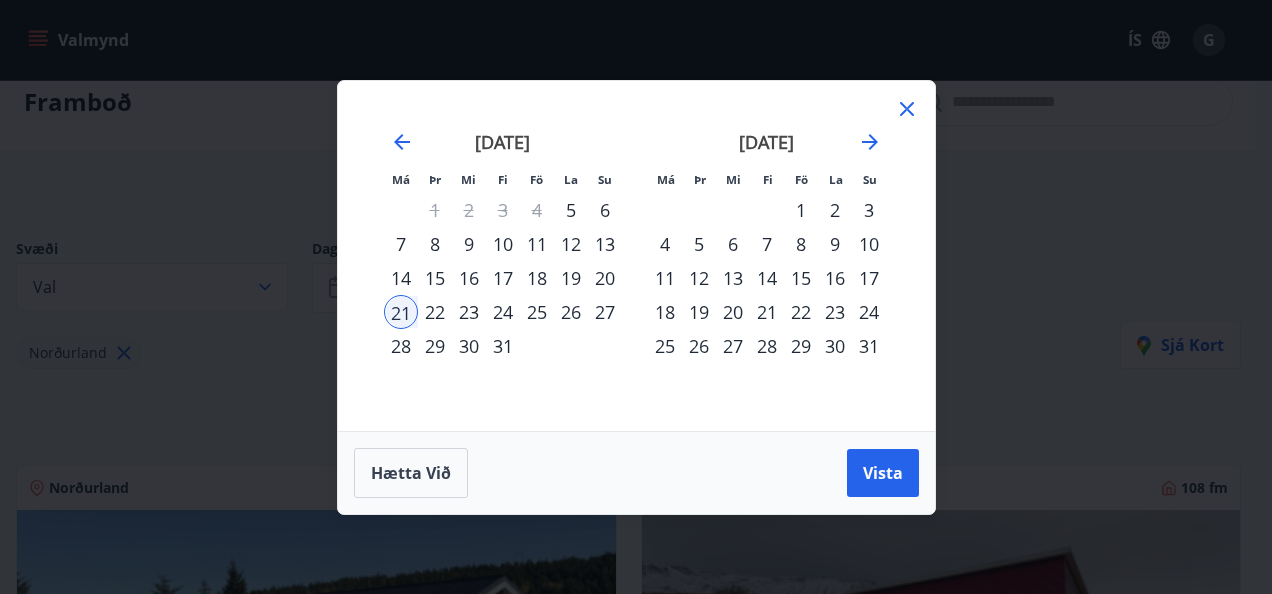 click on "24" at bounding box center (503, 312) 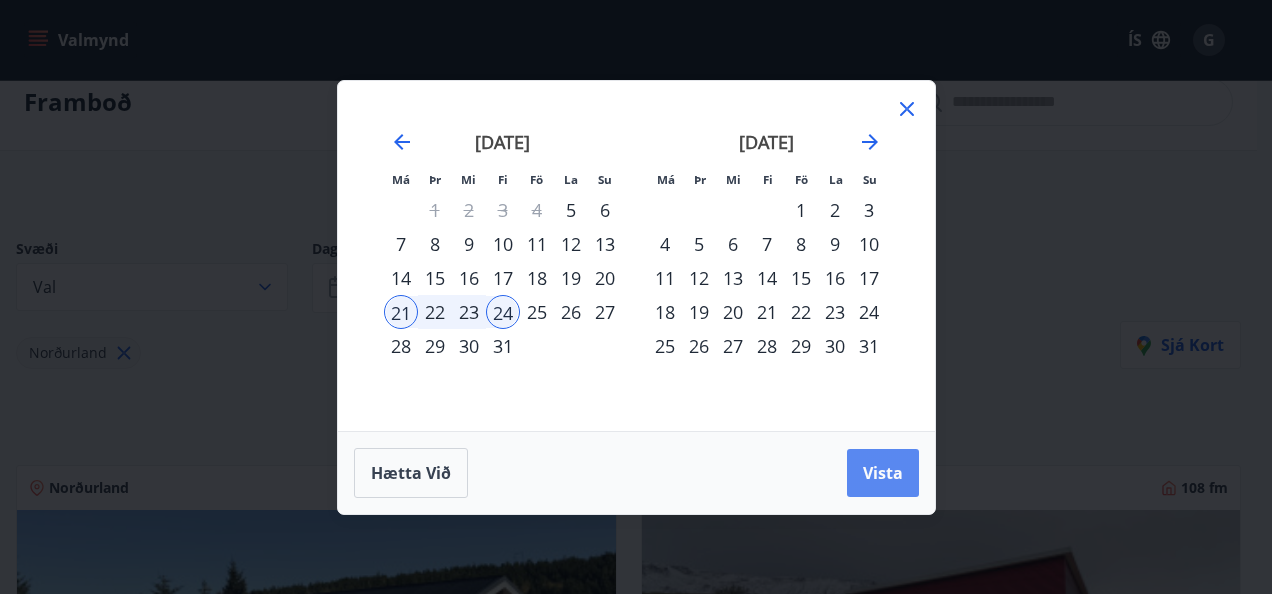 click on "Vista" at bounding box center [883, 473] 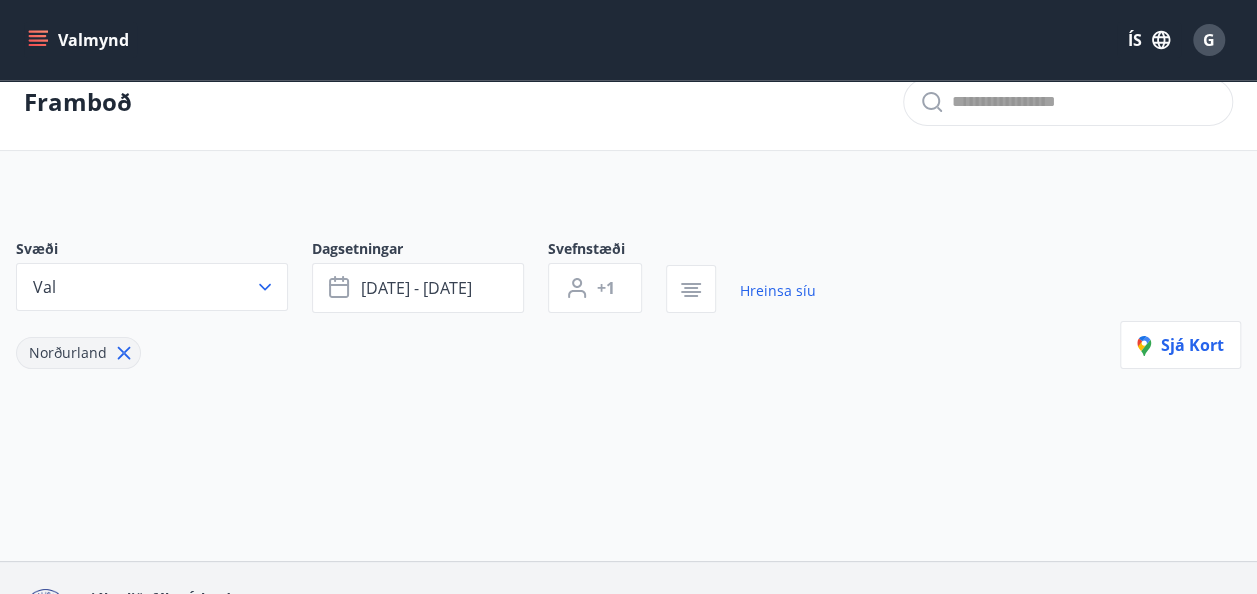 scroll, scrollTop: 102, scrollLeft: 0, axis: vertical 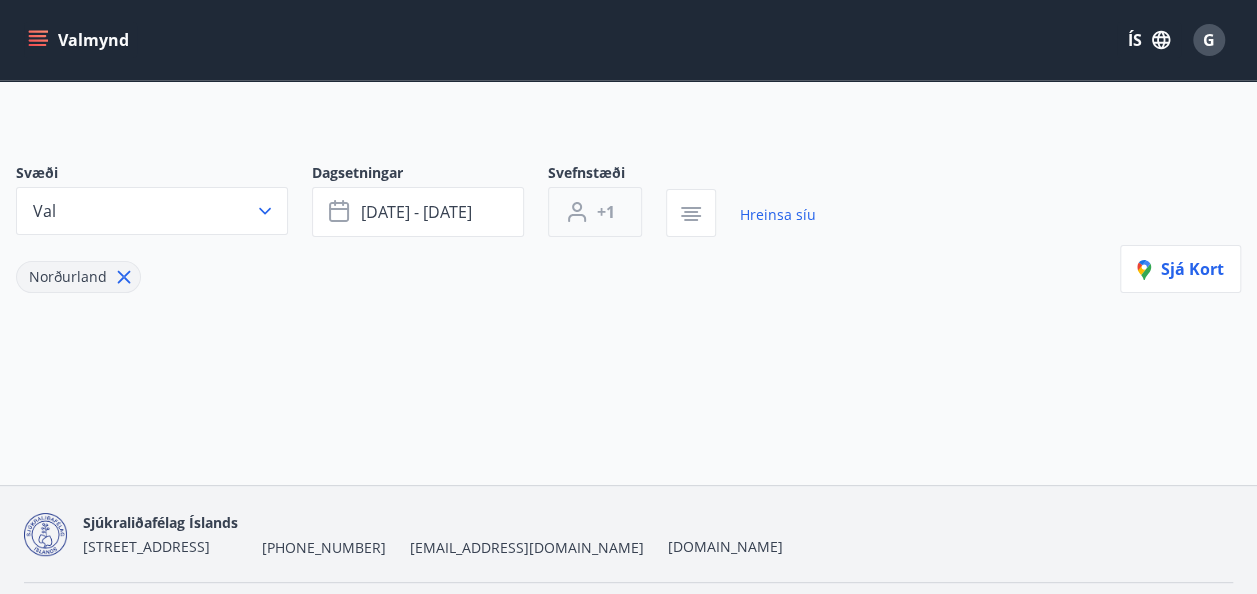 click on "+1" at bounding box center (595, 212) 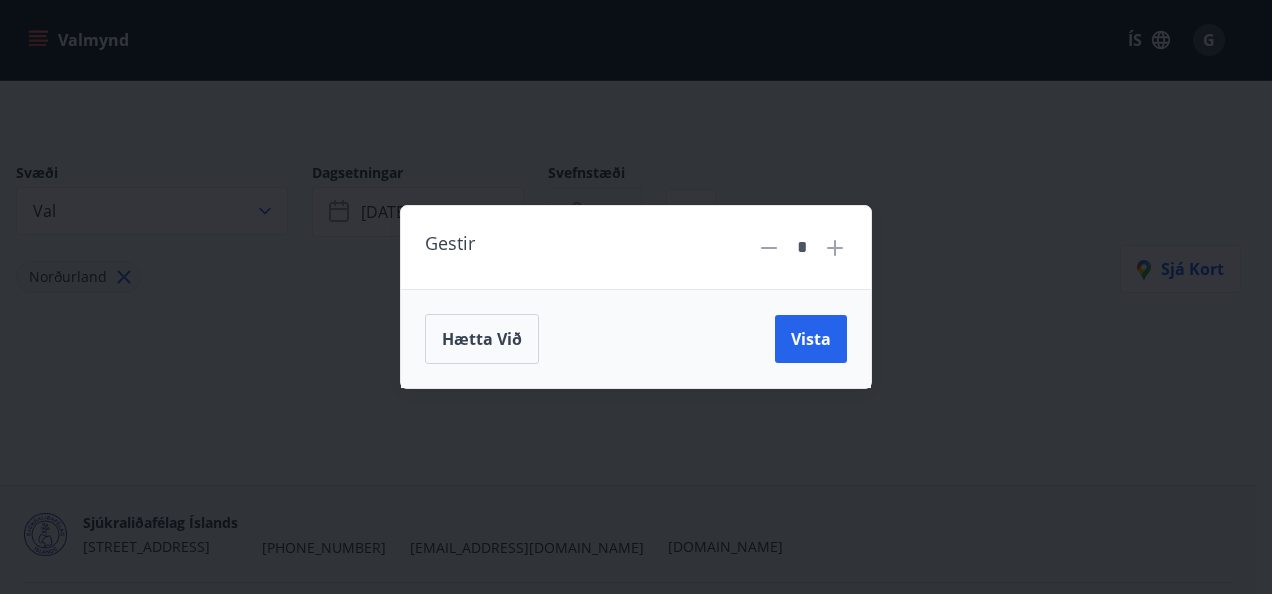 click 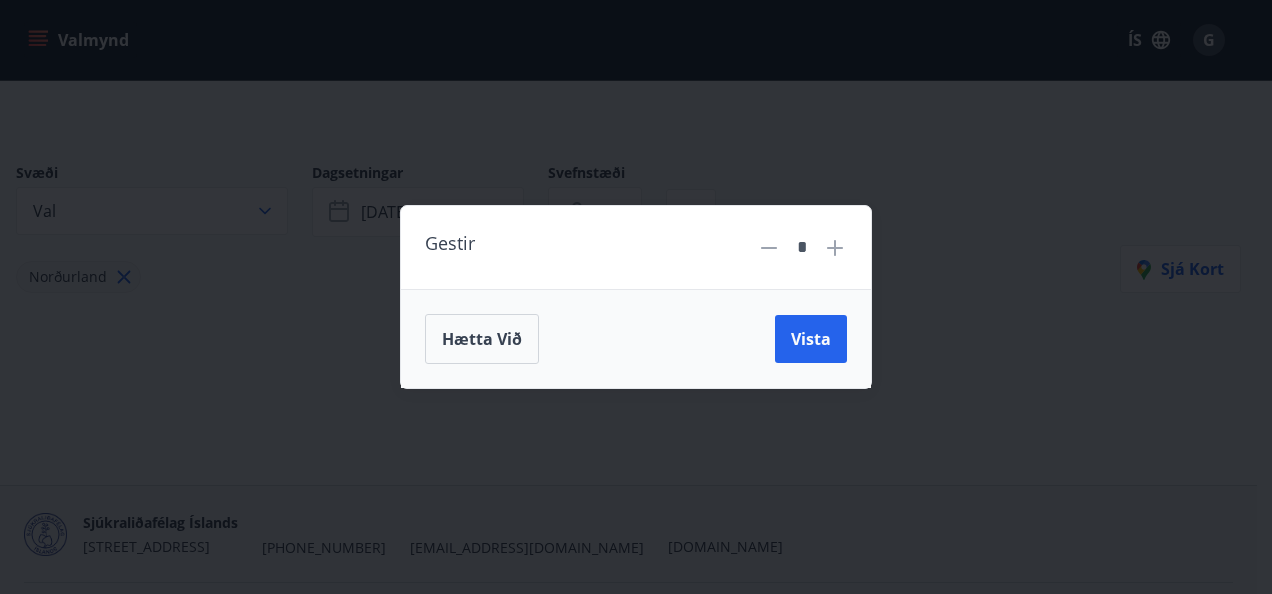 type on "*" 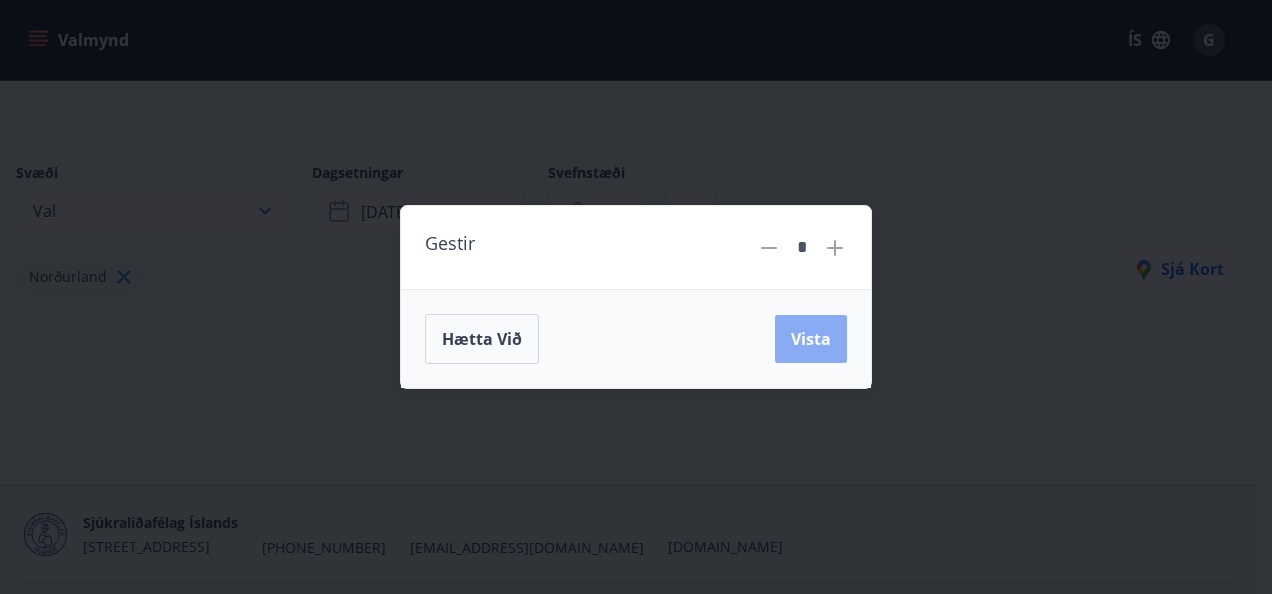 click on "Vista" at bounding box center [811, 339] 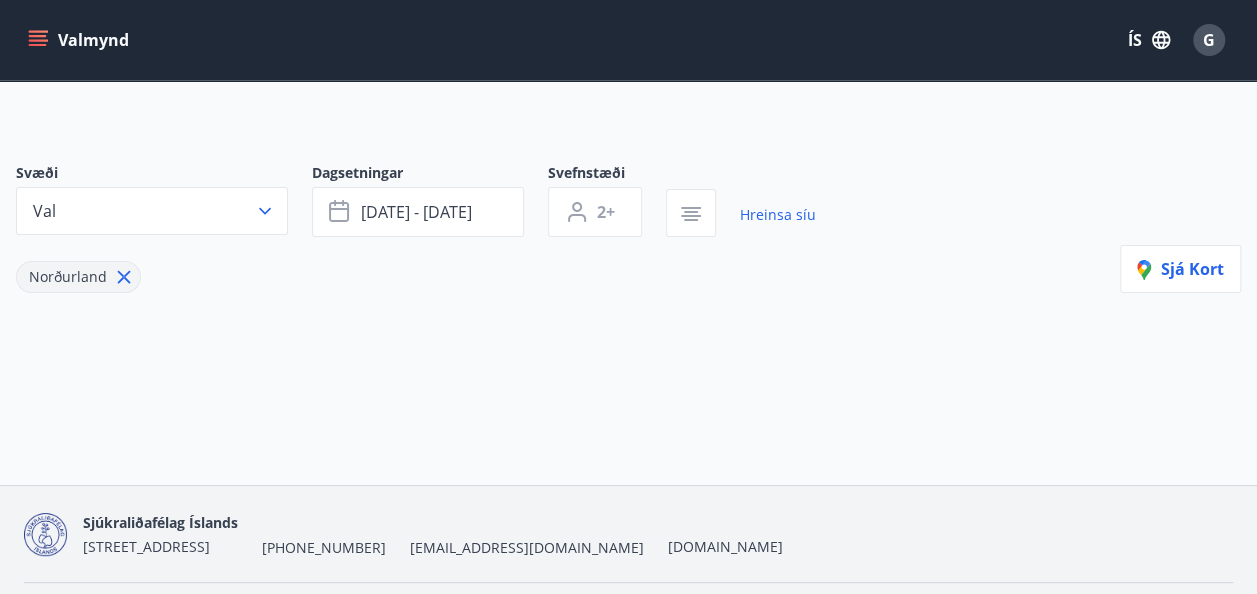 scroll, scrollTop: 159, scrollLeft: 0, axis: vertical 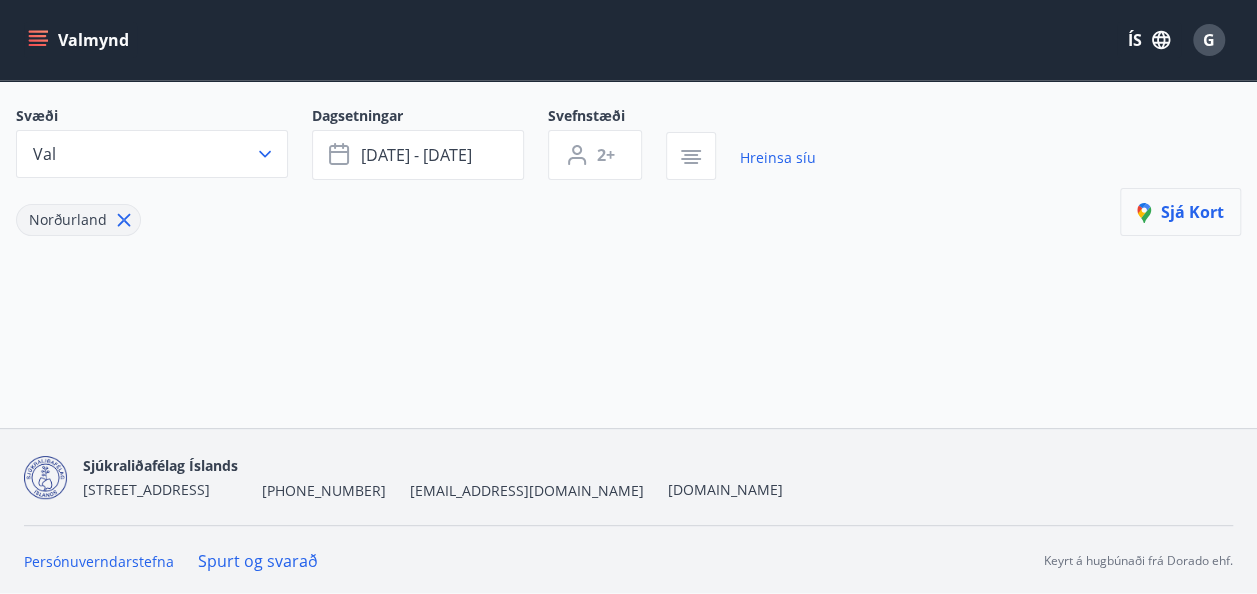 click on "Sjá kort" at bounding box center (1180, 212) 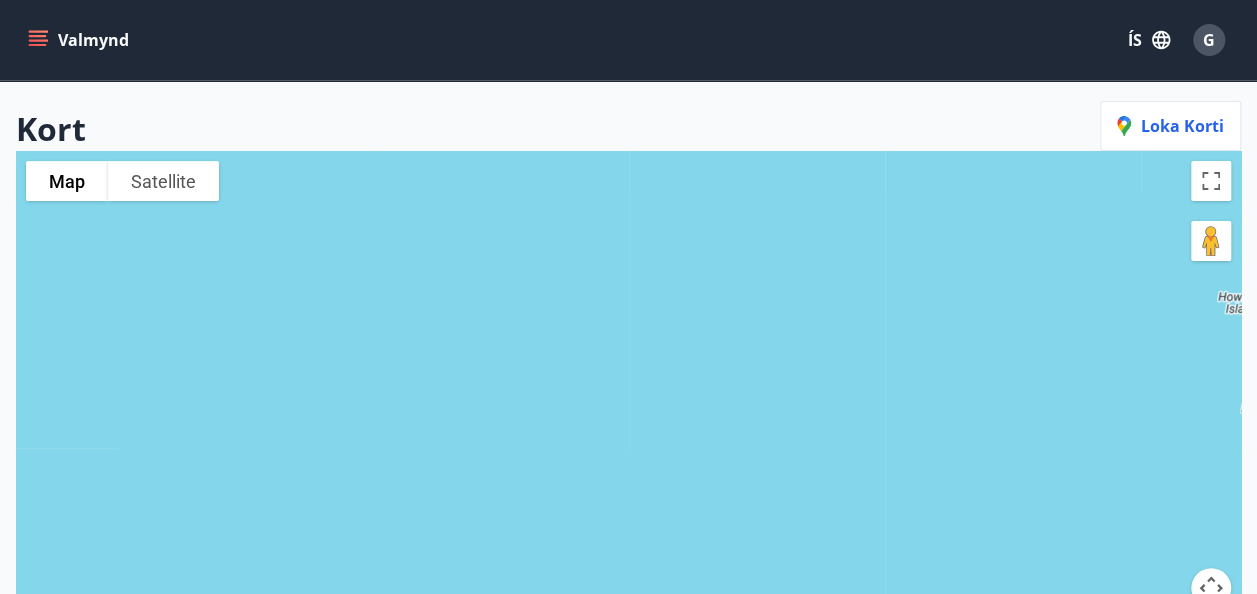 scroll, scrollTop: 130, scrollLeft: 0, axis: vertical 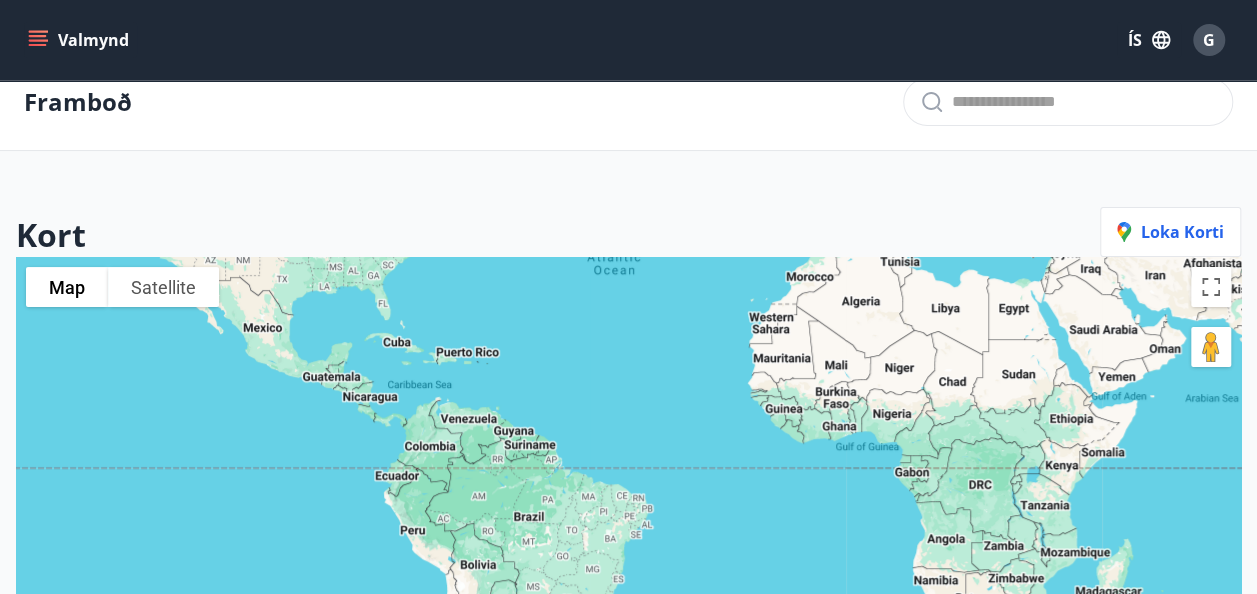 click on "To navigate, press the arrow keys." at bounding box center [628, 554] 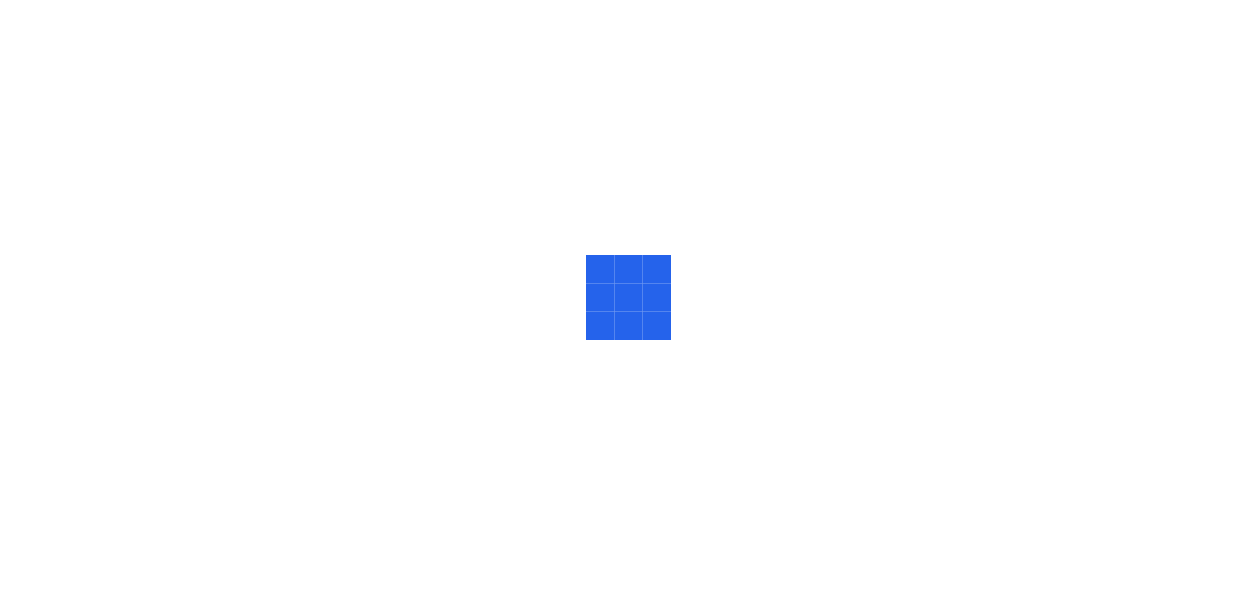 scroll, scrollTop: 0, scrollLeft: 0, axis: both 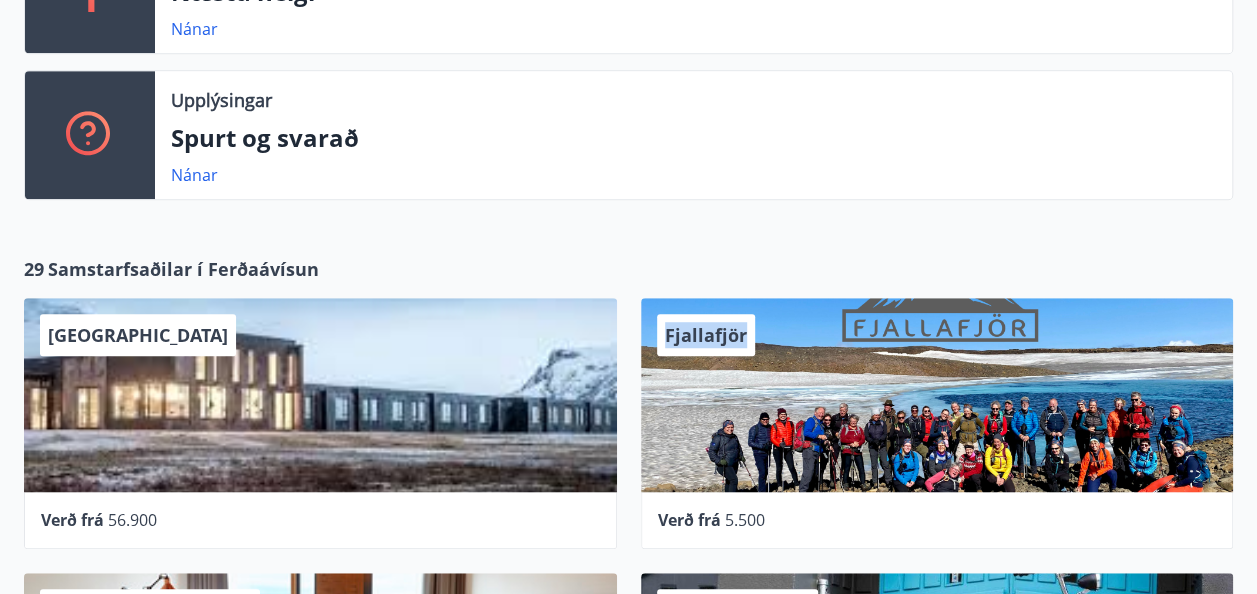 click on "Verð frá 56.900" at bounding box center [320, 520] 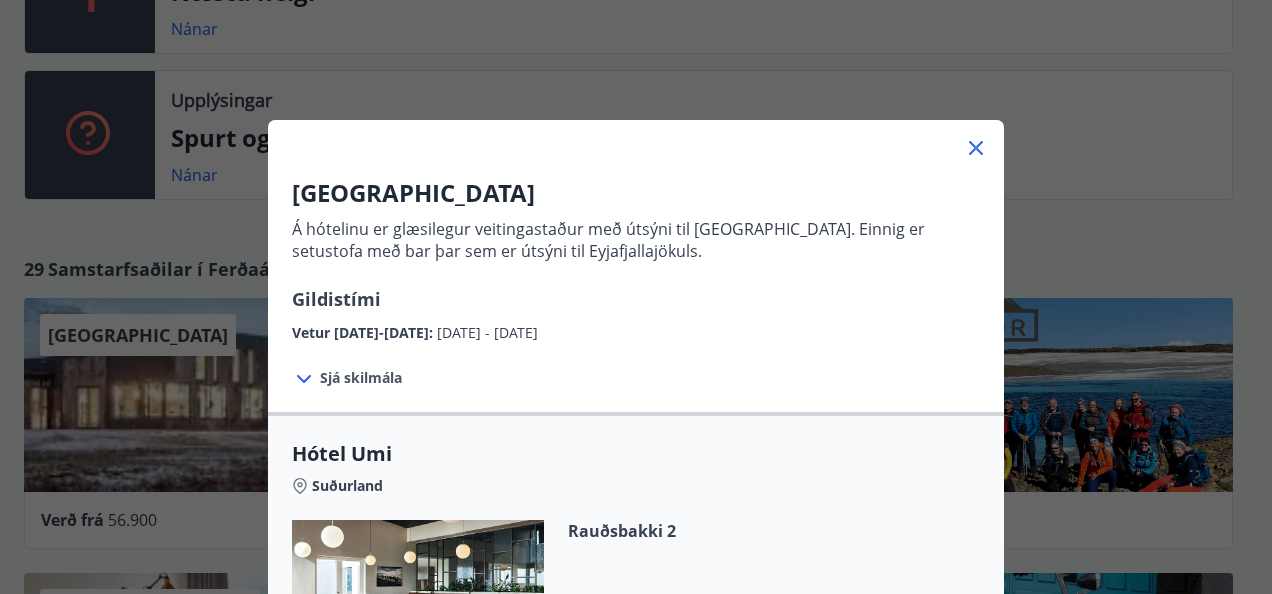 scroll, scrollTop: 547, scrollLeft: 0, axis: vertical 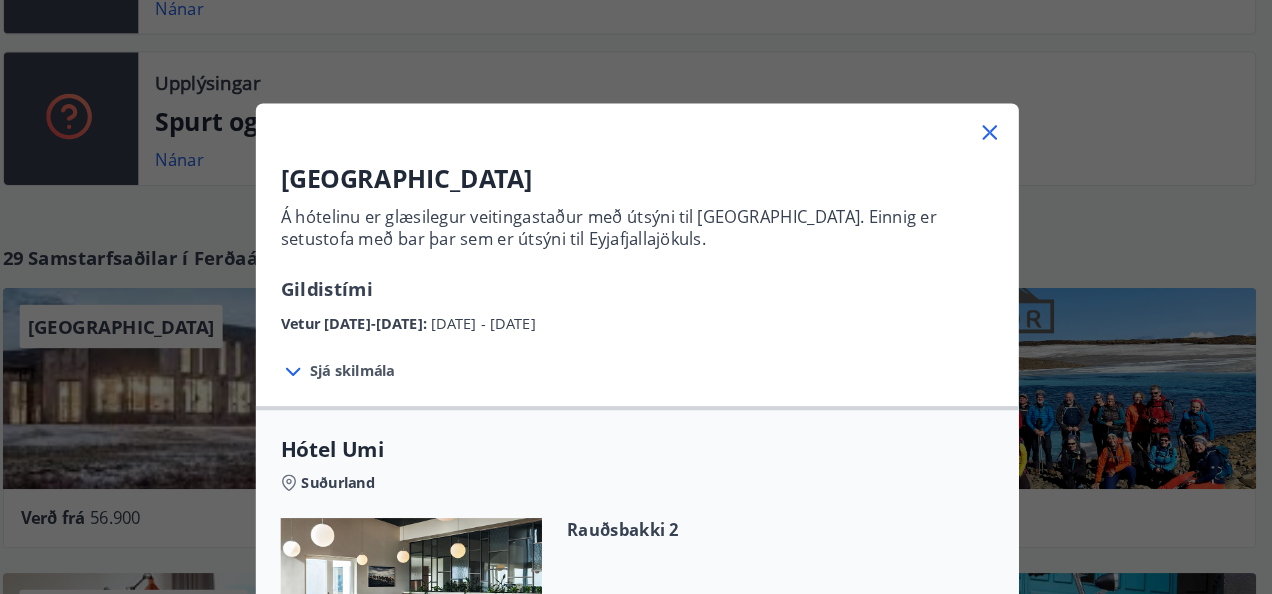 click 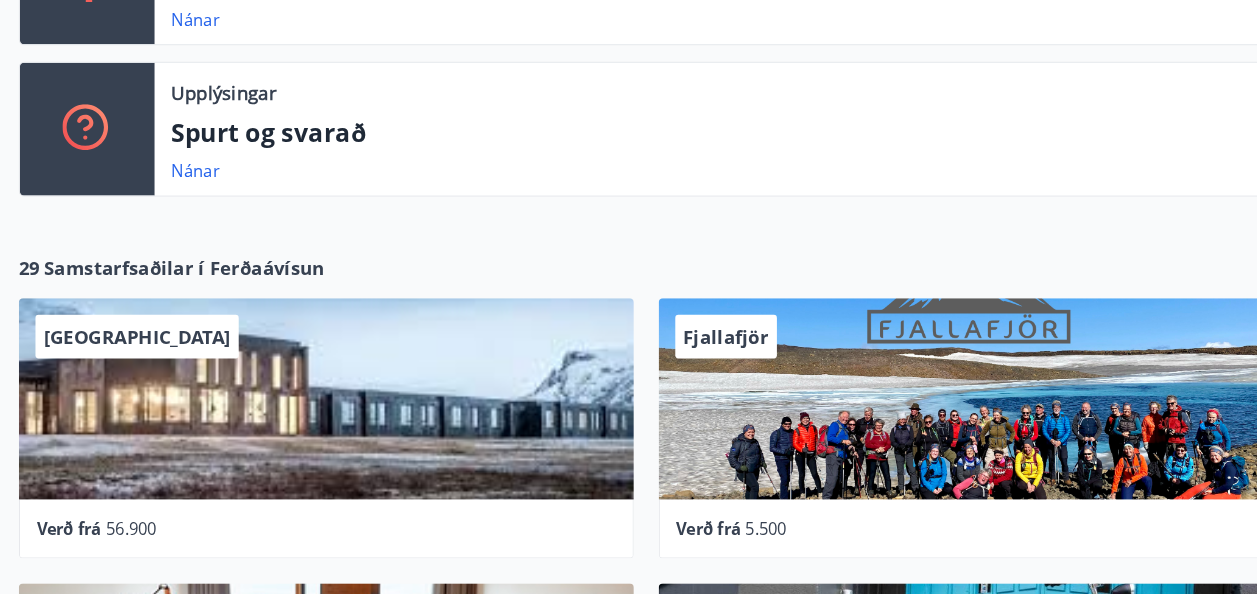 click on "56.900" at bounding box center [132, 520] 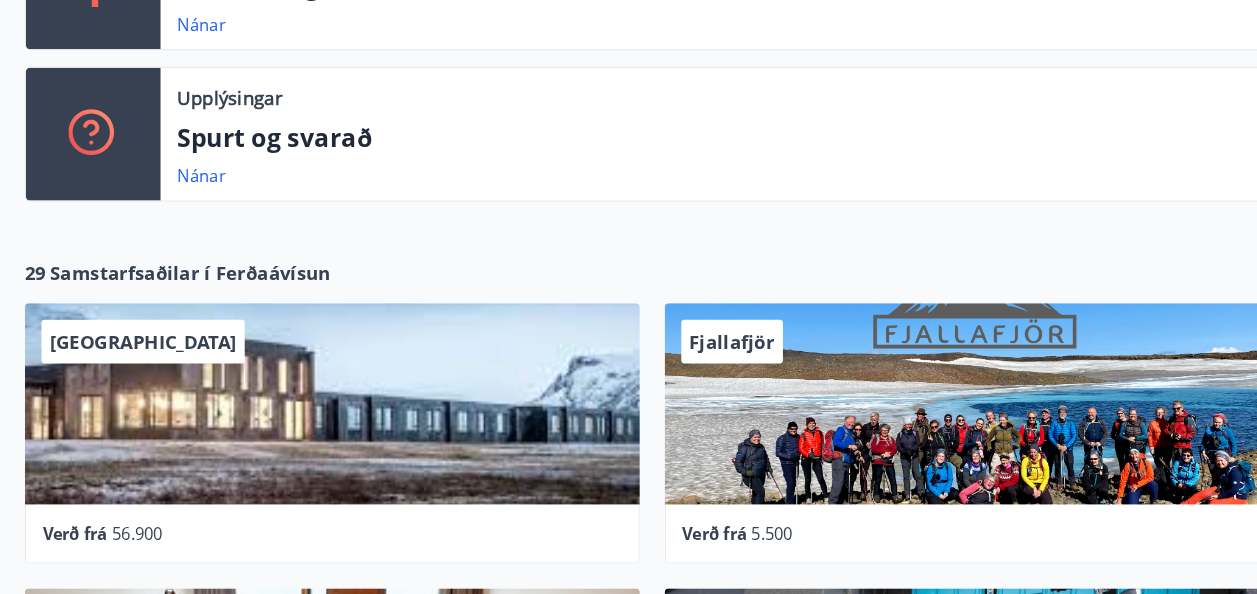 scroll, scrollTop: 547, scrollLeft: 0, axis: vertical 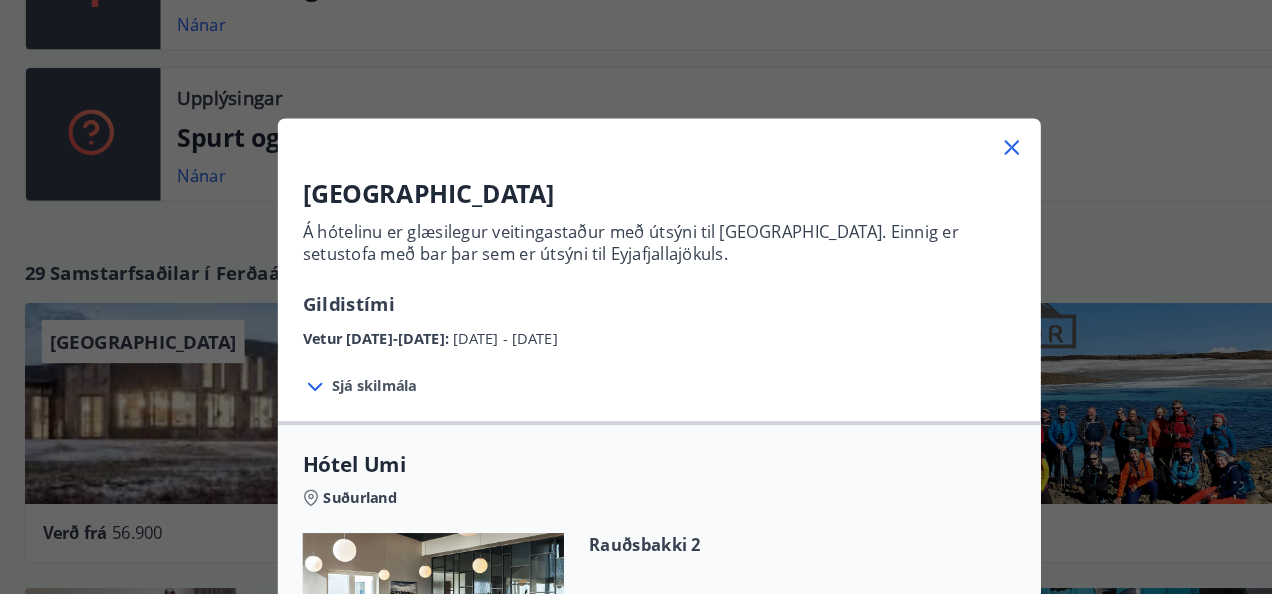 click 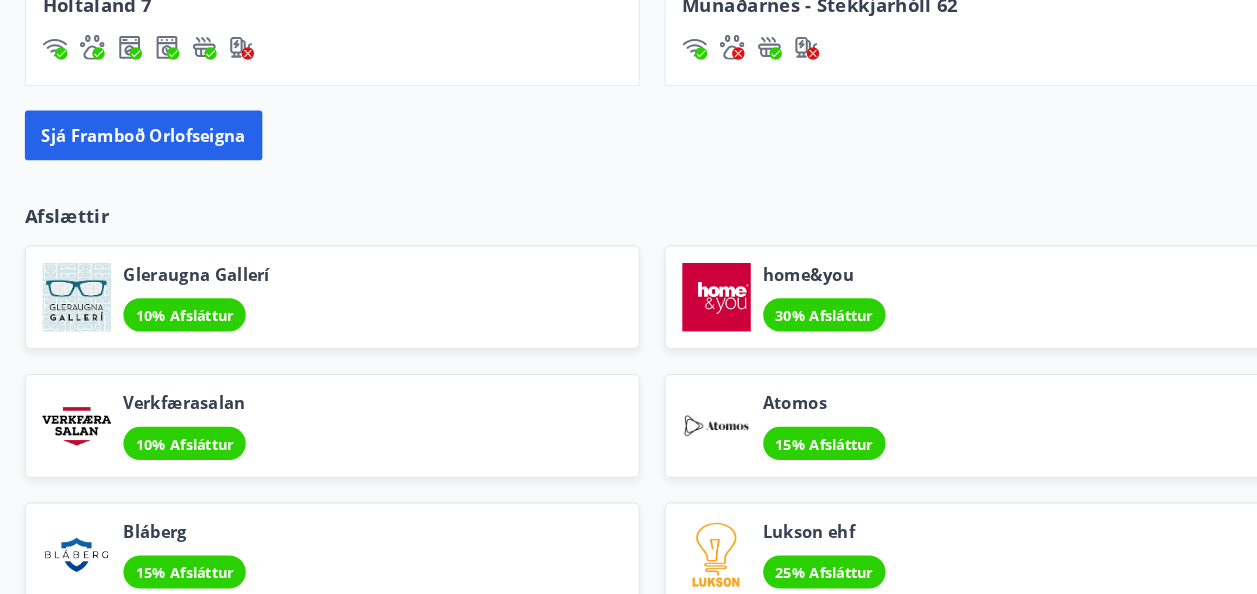 scroll, scrollTop: 2125, scrollLeft: 0, axis: vertical 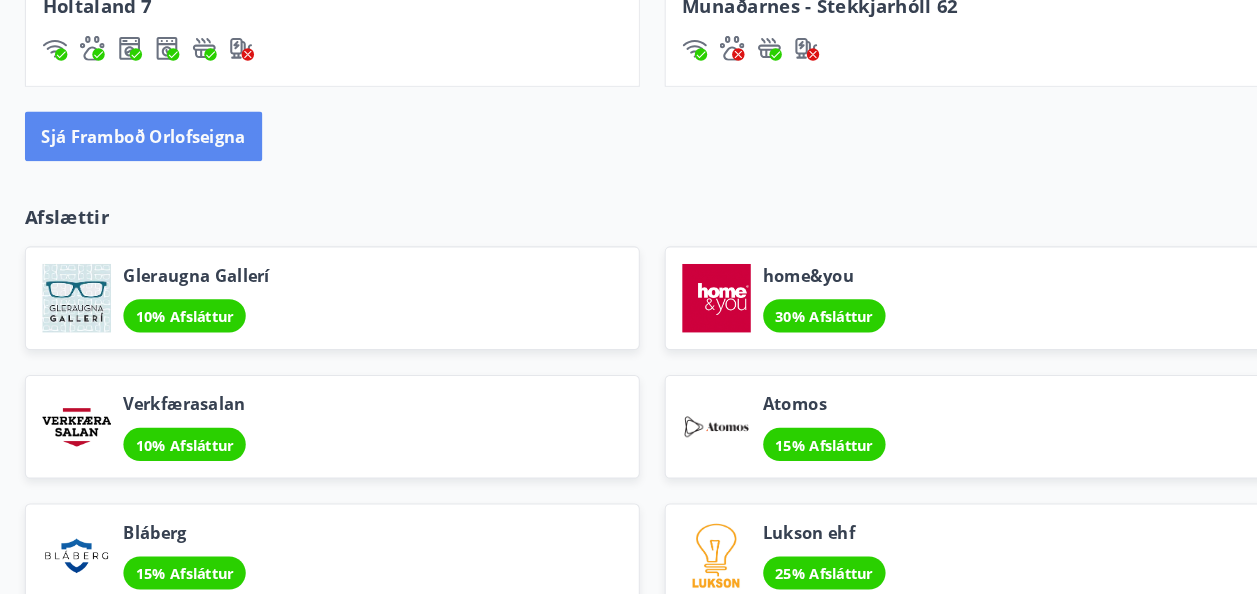 click on "Sjá framboð orlofseigna" at bounding box center (138, 132) 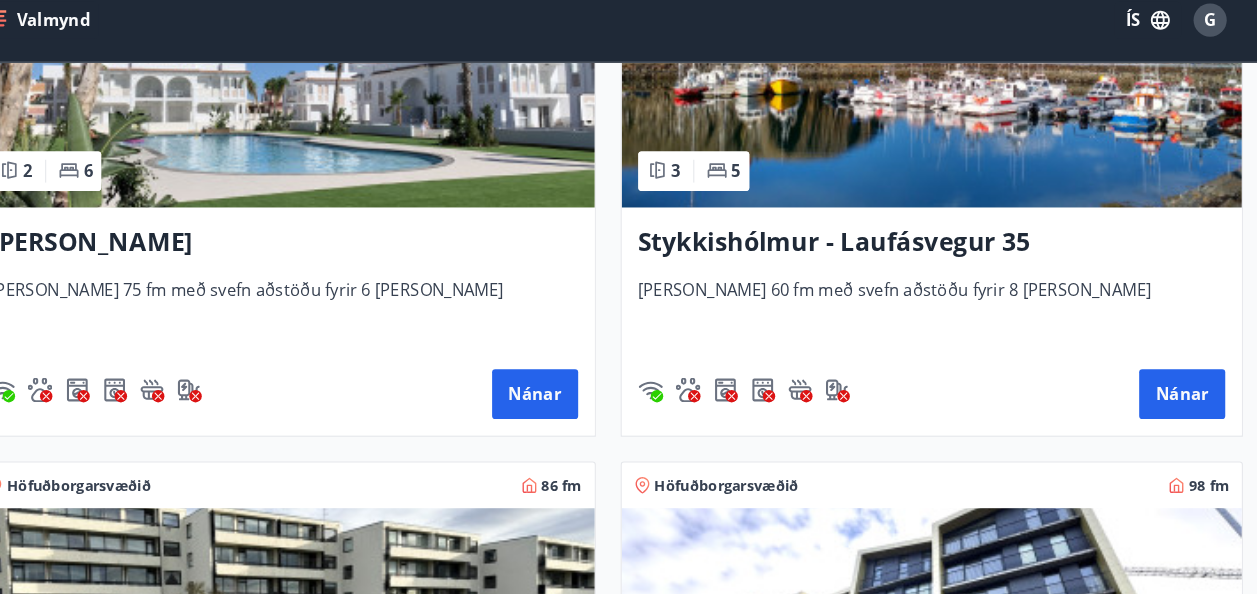 scroll, scrollTop: 2144, scrollLeft: 0, axis: vertical 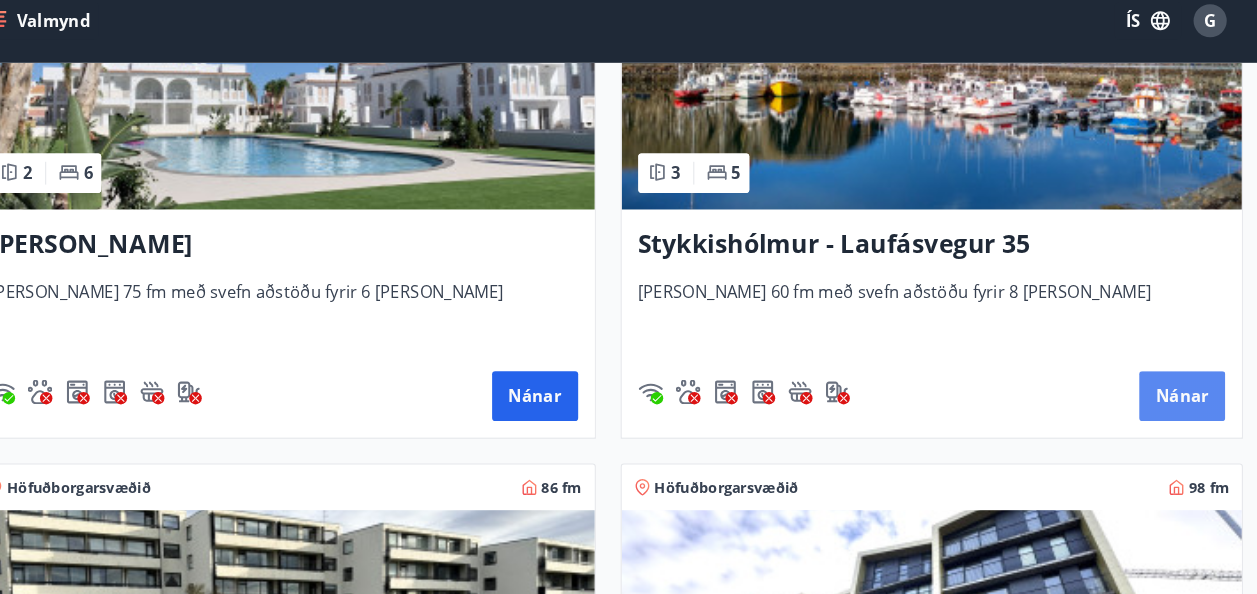 click on "Nánar" at bounding box center (1182, 402) 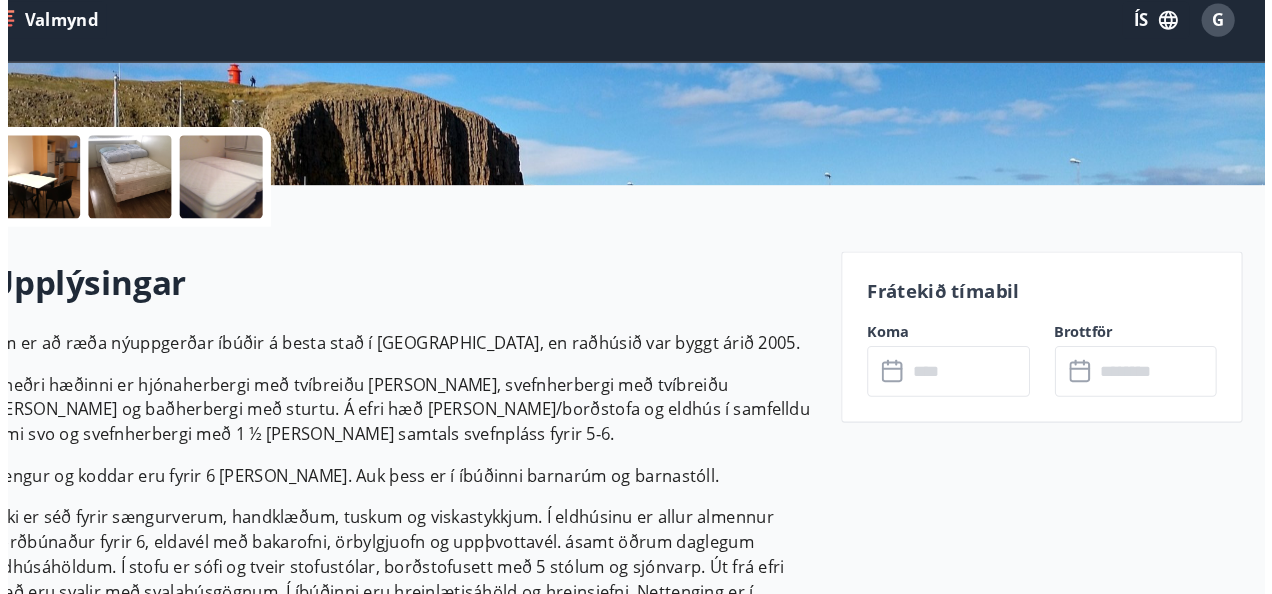 scroll, scrollTop: 402, scrollLeft: 0, axis: vertical 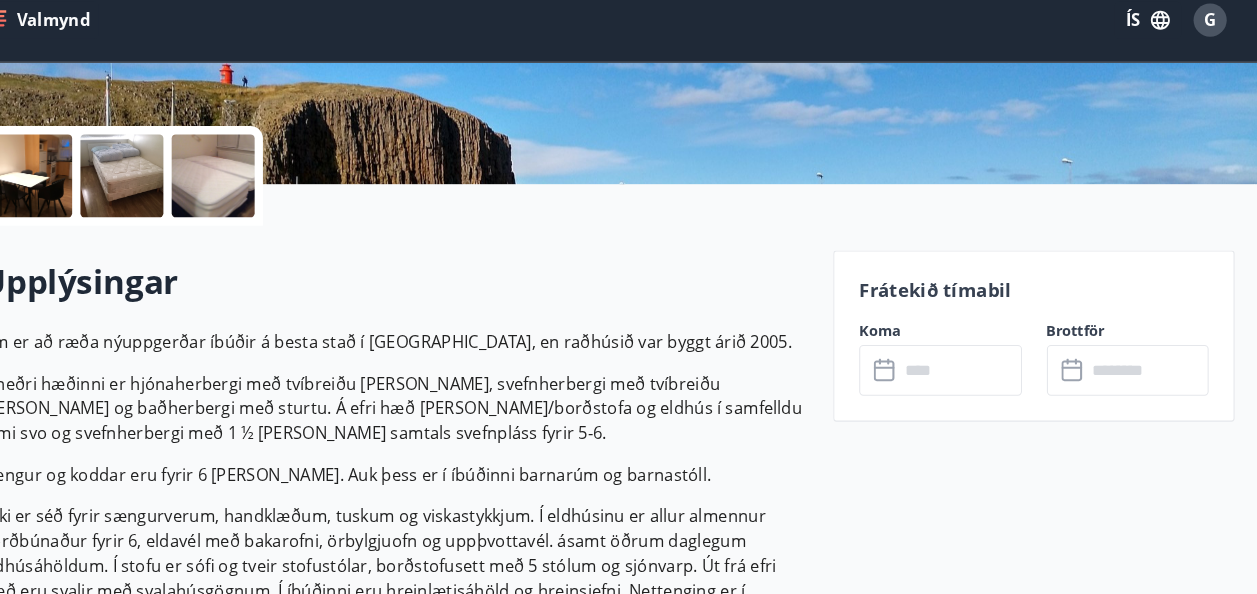 click at bounding box center (968, 377) 